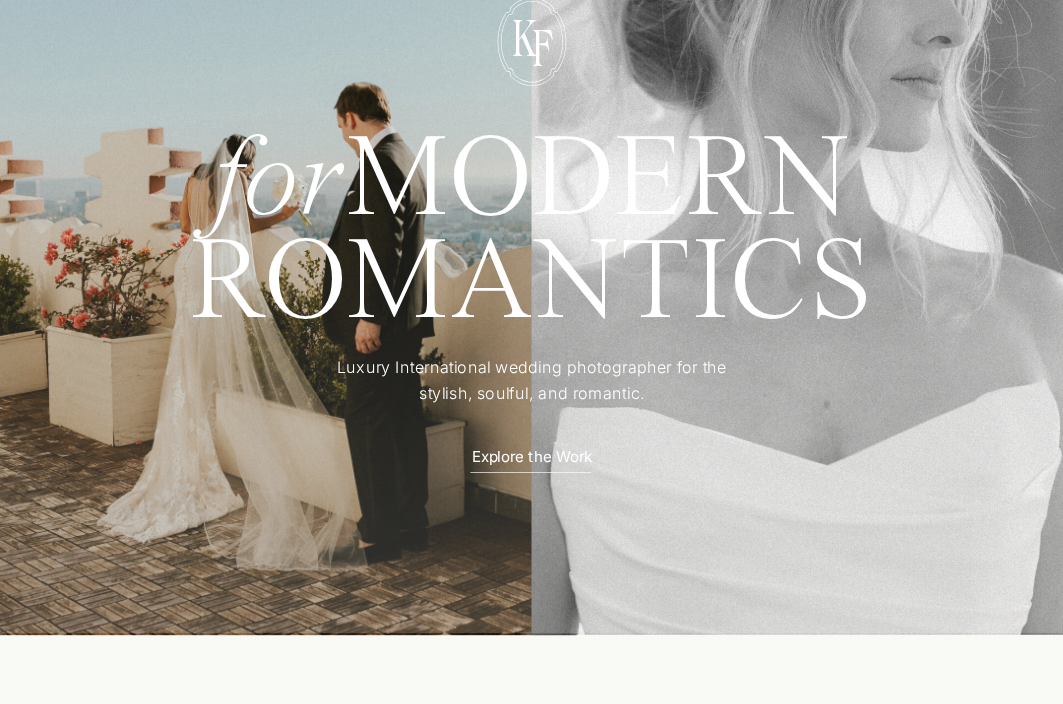 scroll, scrollTop: 0, scrollLeft: 0, axis: both 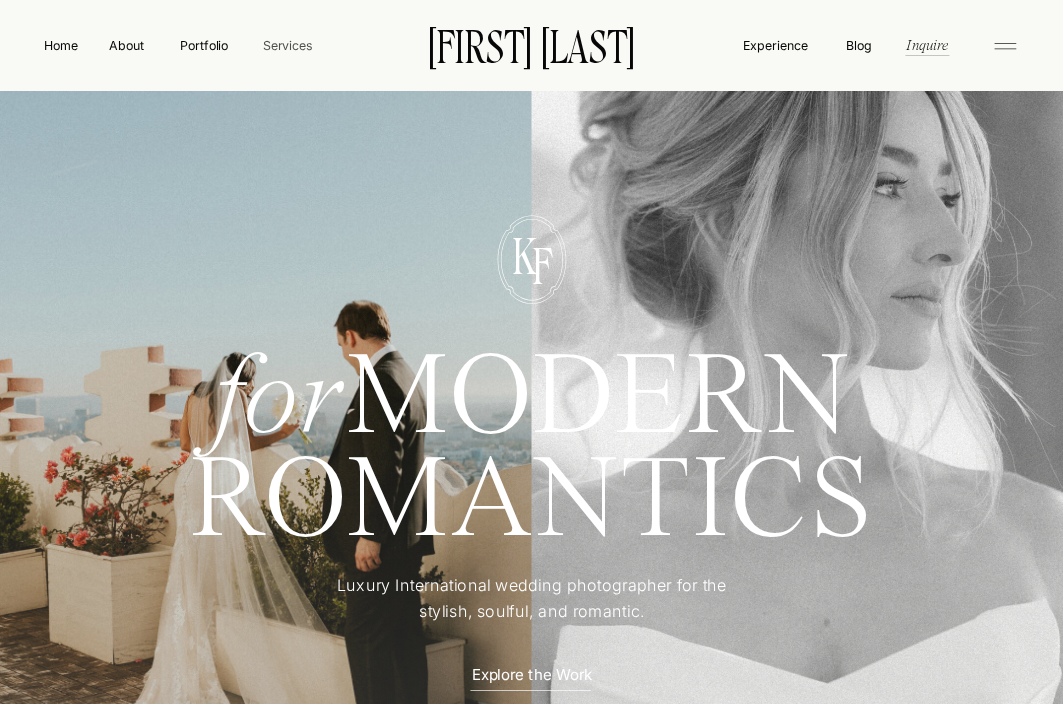 click on "Services" at bounding box center [287, 44] 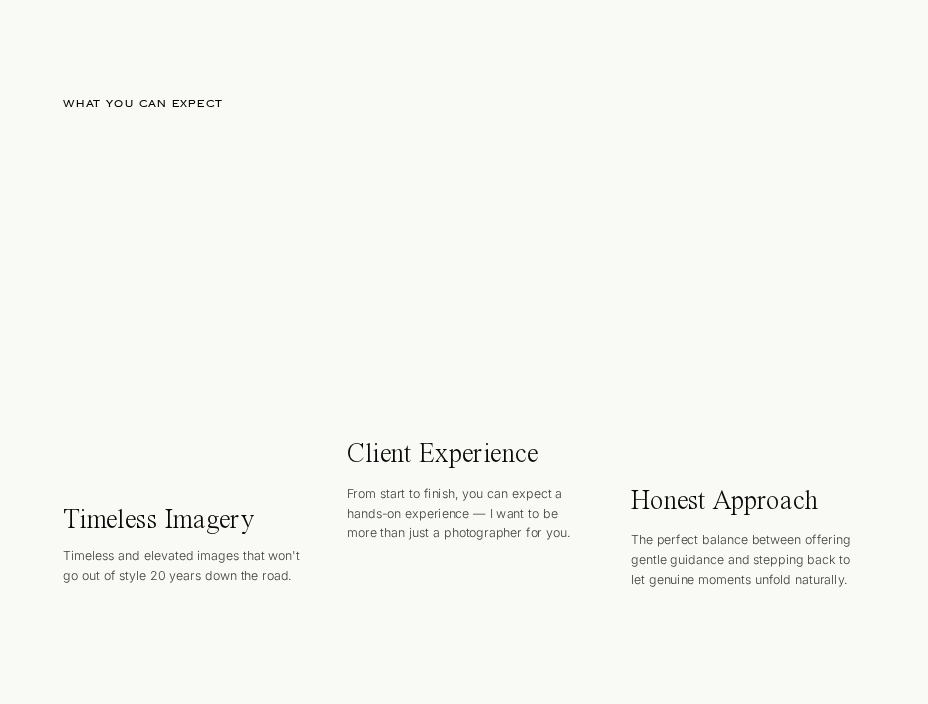 scroll, scrollTop: 0, scrollLeft: 0, axis: both 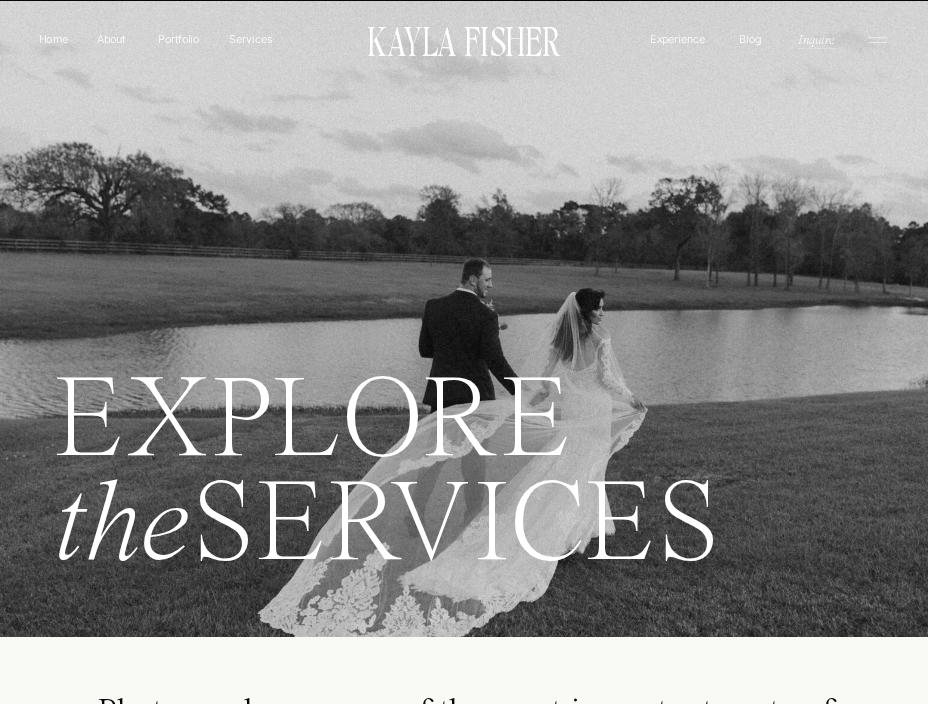 click on "Luxury wedding photographer for the stylish, soulful, and romantic. Based in [CITY], traveling worldwide. F K 01 Home 02 About 03 Portfolio 04 Services 05 EXPERIENCE 06 Contact 07 Blog Instagram / Pinterest Luxury wedding photographer for the stylish, soulful, and romantic. Based in [CITY], traveling worldwide. Fp HOME / ABOUT PORTFOLIO  / SERVICES / INQUIRE / BLOG Albums Education NEwsletter experience Kayla Fisher Home About Portfolio Services Experience Blog Inquire EXPLORE the  SERVICES Photographs are one of the most important parts of our life and legacy. They give a glimpse into your life at that exact moment – how you looked, how you felt – in your happiest and most memorable moments.  For this reason, my role as photographer is one that I don’t take lightly. Being able to capture these memories for you to look back on
for the rest of your life is the most rewarding and humbling job in
the world. WHAT You can expect Timeless Imagery Client Experience Honest Approach — Sarah & Jeff" at bounding box center [464, 3697] 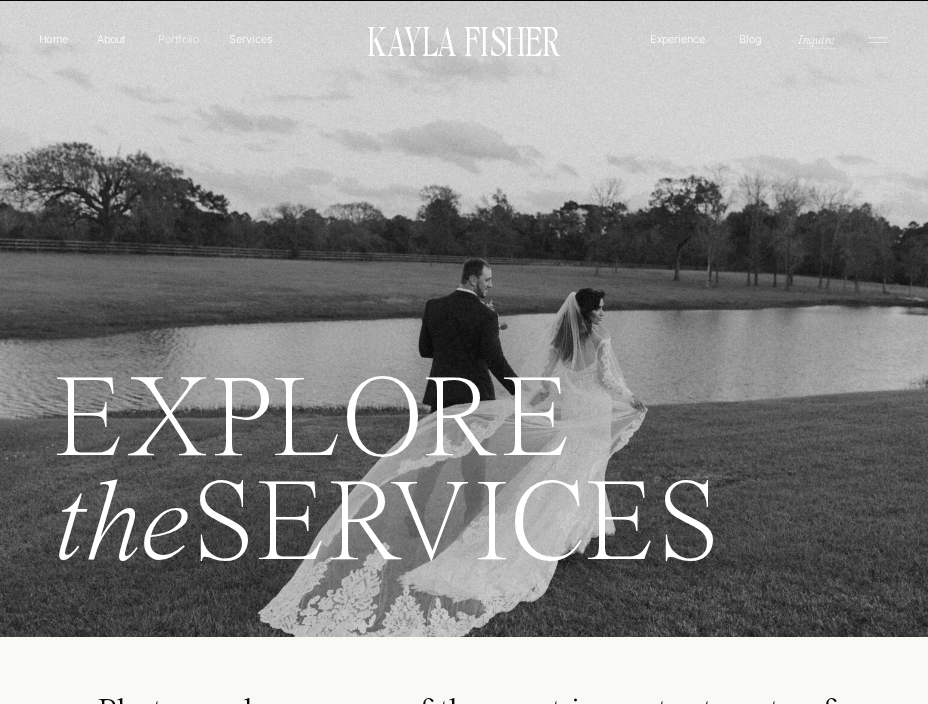 click on "Portfolio" at bounding box center (178, 39) 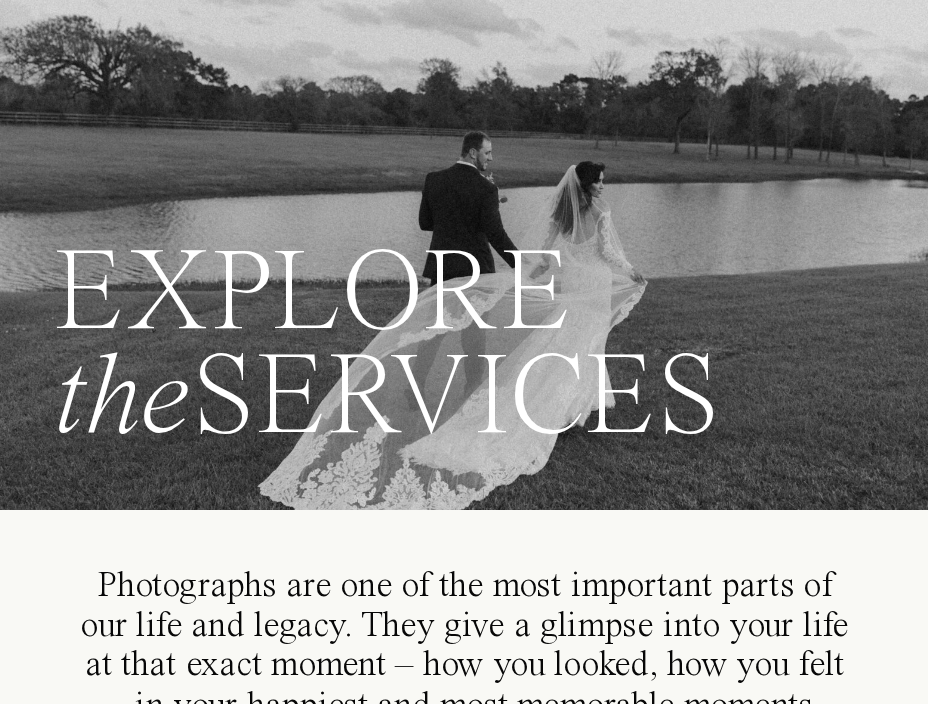 scroll, scrollTop: 134, scrollLeft: 0, axis: vertical 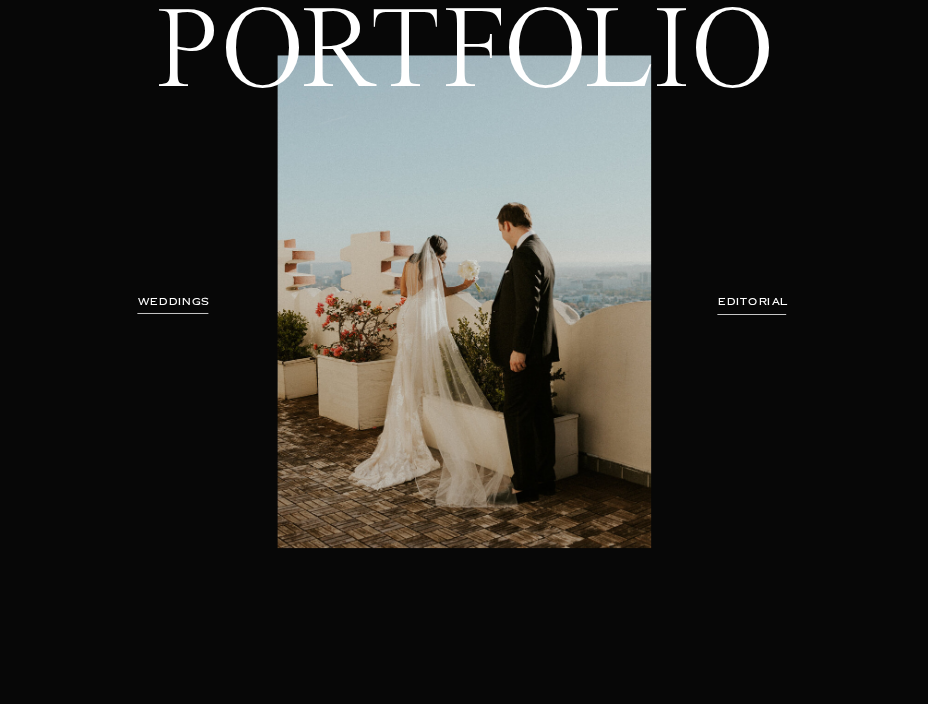 click on "WEDDINGS" at bounding box center [173, 301] 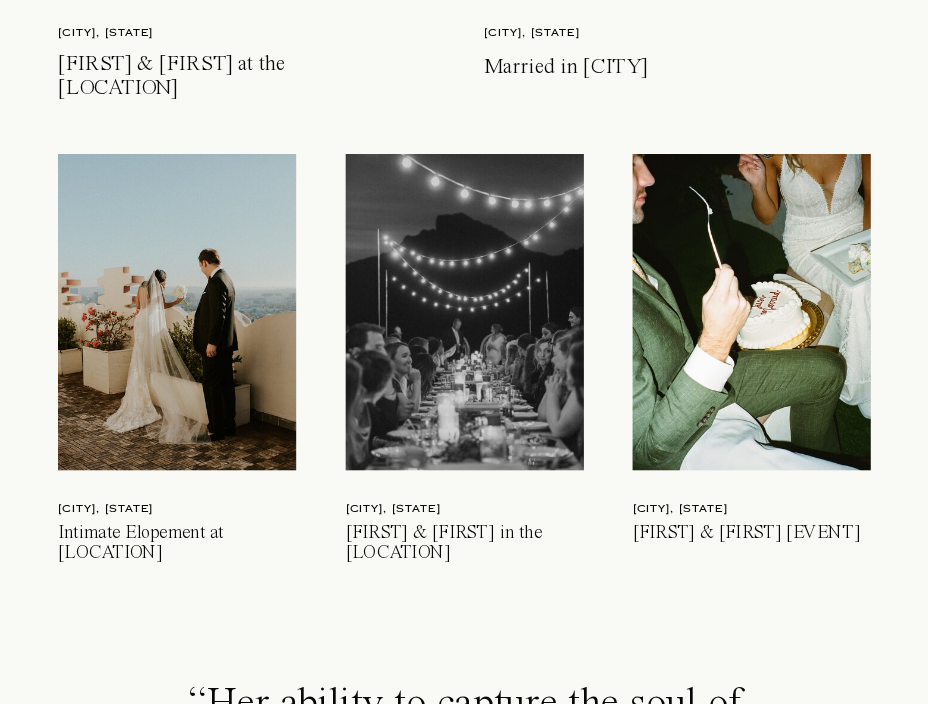 scroll, scrollTop: 2184, scrollLeft: 0, axis: vertical 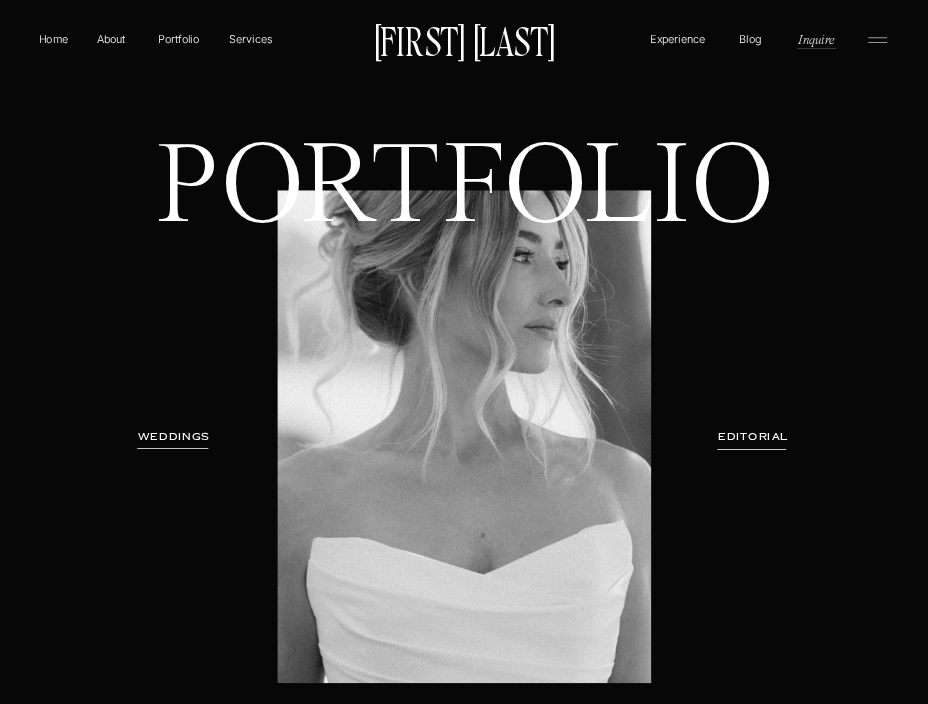 click on "Luxury wedding photographer for the stylish, soulful, and romantic. Based in San Diego, traveling worldwide. F K 01 Home 02 About 03 Portfolio 04 Services 05 EXPERIENCE 06 Contact 07 Blog Instagram / Pinterest Luxury wedding photographer for the stylish, soulful, and romantic. Based in San Diego, traveling worldwide. Fp HOME / ABOUT PORTFOLIO  / SERVICES / INQUIRE / BLOG Albums Education NEwsletter experience Kayla Fisher Home About Portfolio Services Experience Blog Inquire PORTFOLIO WEDDINGS EDITORIAL PRESERVING YOUR MEMORIES  with  EDITORIAL ELEGANCE  and  HEARTFELT AUTHENTICITY.  PRESERVING YOUR MEMORIES  with  EDITORIAL ELEGANCE  and  HEARTFELT AUTHENTICITY.  HIGHLIGHTS
An intimate collection of some recent work that makes my heart skip a beat. WEDDINGS Santa barbara, ca Callan & Harrison at the Santa Barbara Zoo Mérida, Yucatán Married in Mérida Los Angeles, ca Intimate Elopement at Sunset Tower Hotel Phoenix, Arizona Olivia & Mike in the Desert San Diego, CA ”  — SARAH & Jeff The" at bounding box center [464, 3831] 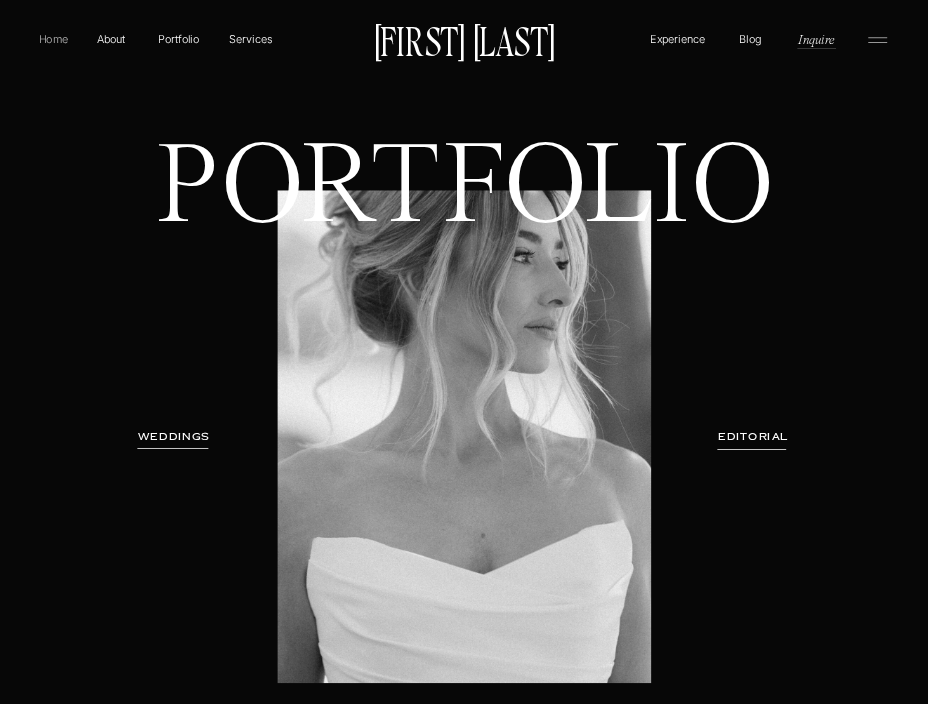click on "Home" at bounding box center (54, 39) 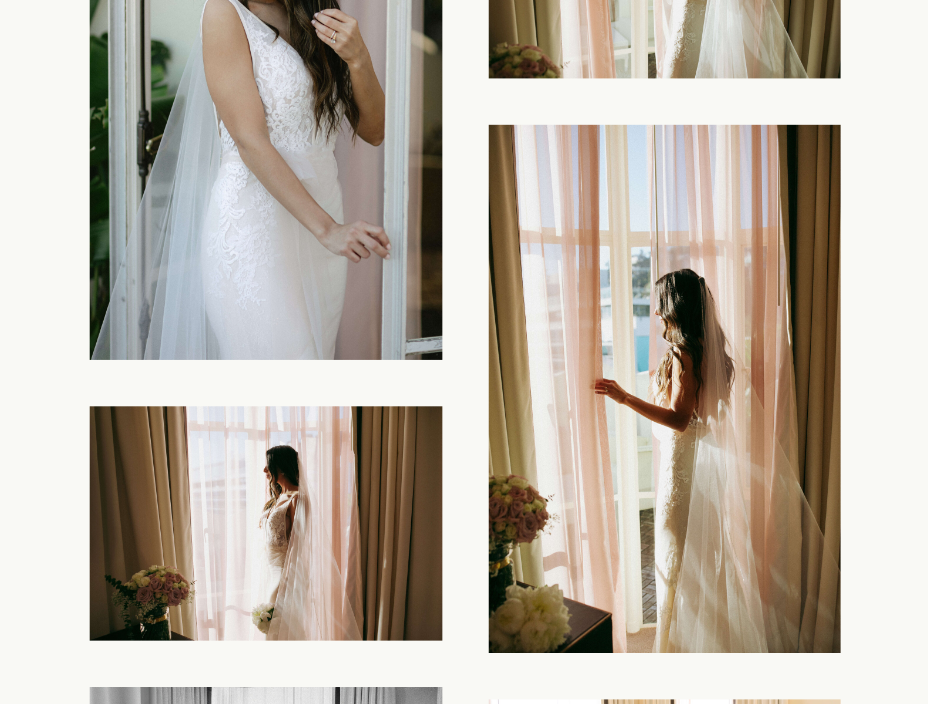 scroll, scrollTop: 4928, scrollLeft: 0, axis: vertical 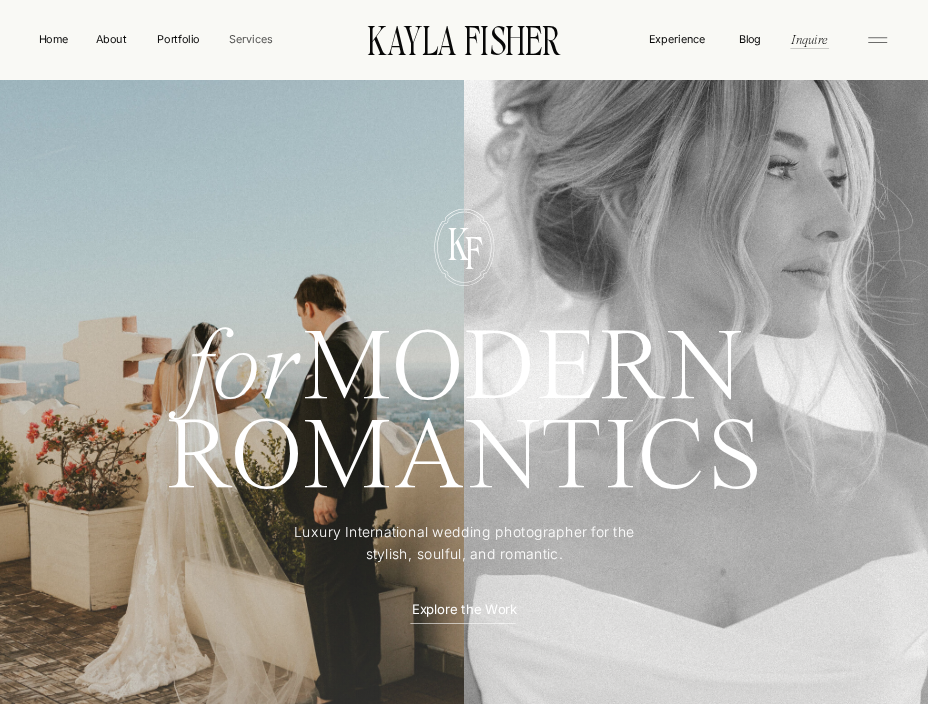 click on "Services" at bounding box center (251, 39) 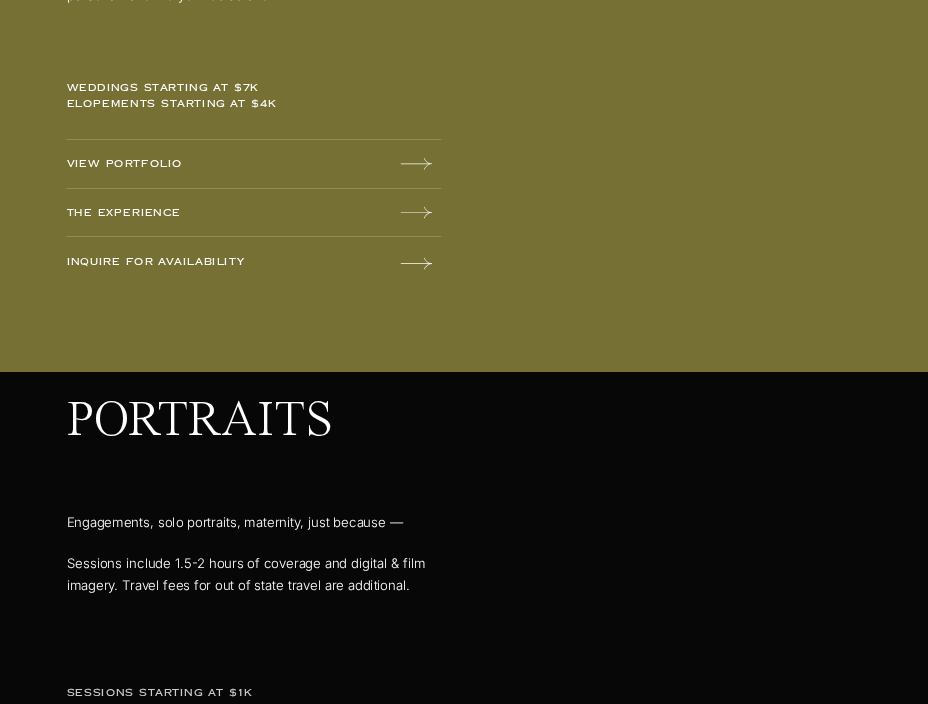 scroll, scrollTop: 0, scrollLeft: 0, axis: both 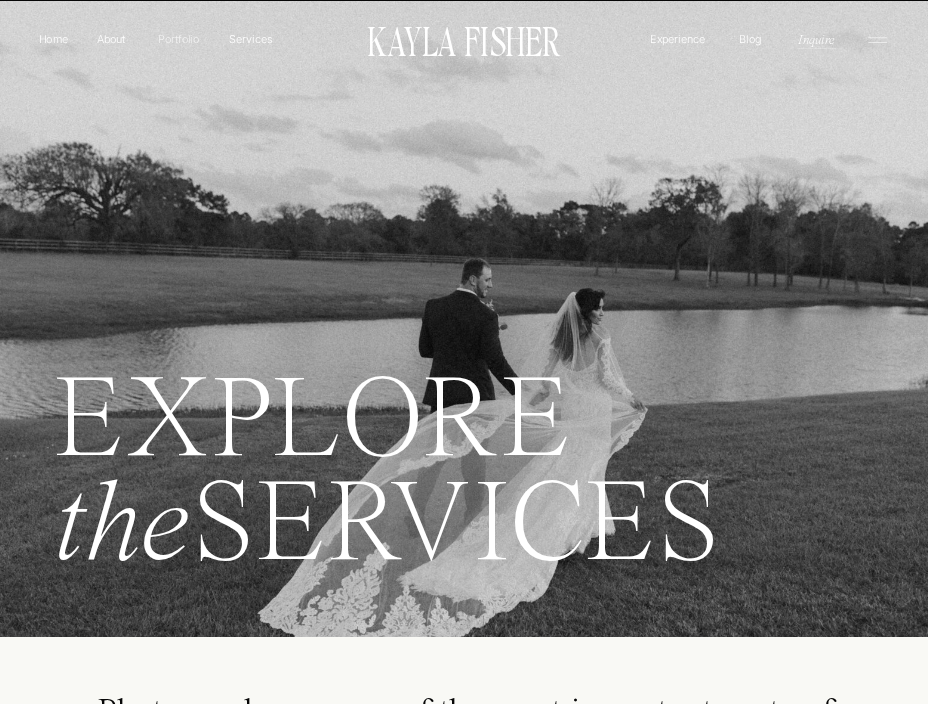 click on "Portfolio" at bounding box center [178, 39] 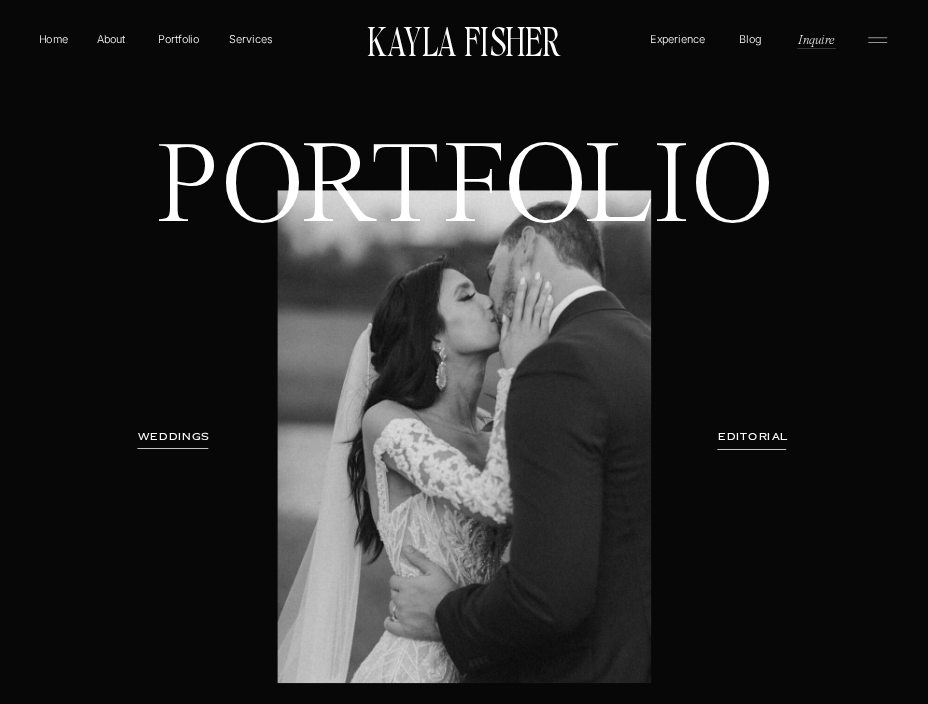scroll, scrollTop: 0, scrollLeft: 0, axis: both 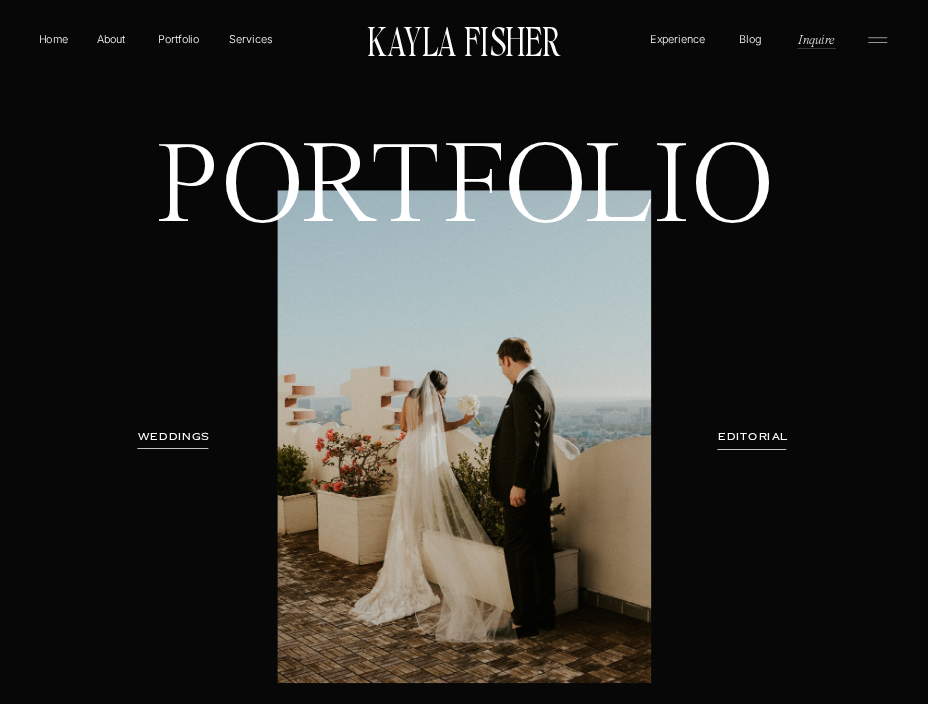 click on "WEDDINGS" at bounding box center [173, 436] 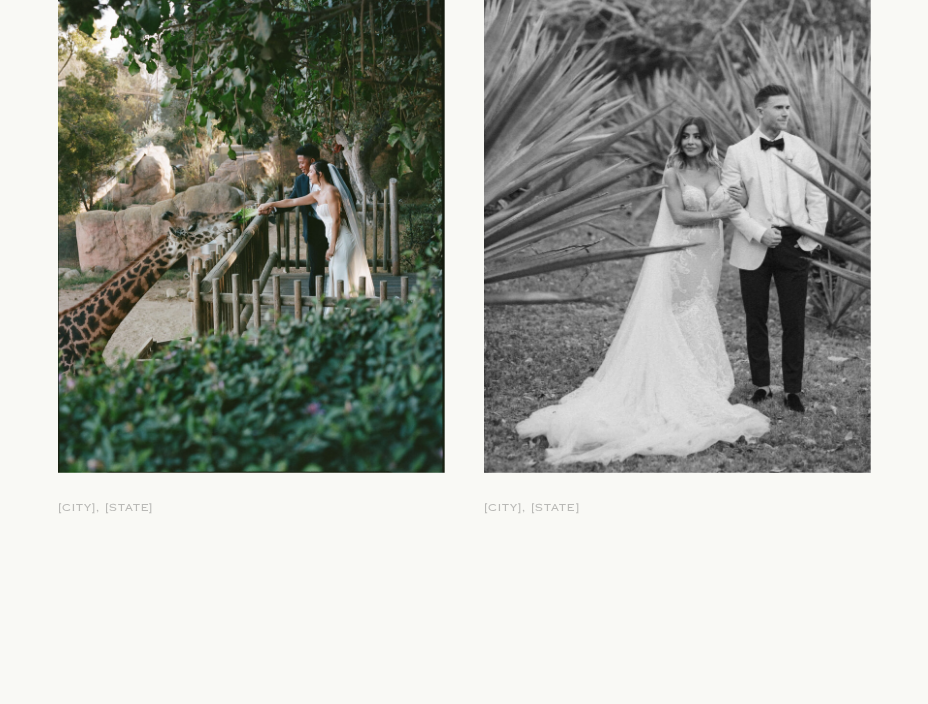 scroll, scrollTop: 2099, scrollLeft: 0, axis: vertical 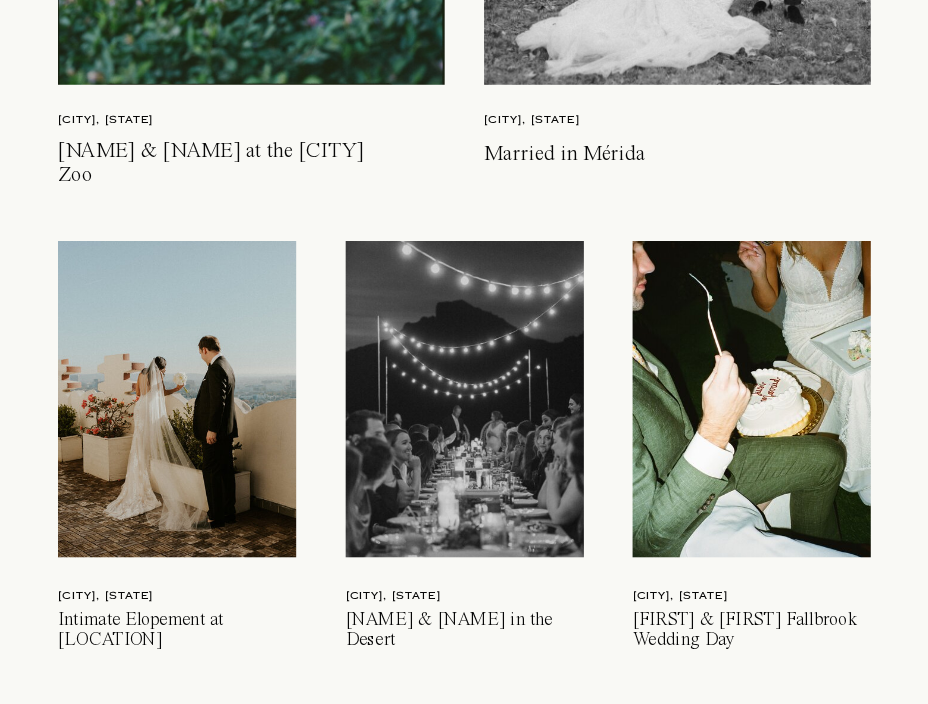 click on "Luxury wedding photographer for the stylish, soulful, and romantic. Based in [CITY], traveling worldwide. F K 01 Home 02 About 03 Portfolio 04 Services 05 EXPERIENCE 06 Contact 07 Blog Instagram / Pinterest Luxury wedding photographer for the stylish, soulful, and romantic. Based in [CITY], traveling worldwide. Fp HOME / ABOUT PORTFOLIO  / SERVICES / INQUIRE / BLOG Albums Education NEwsletter experience [FIRST] [LAST] Home About Portfolio Services Experience Blog Inquire PORTFOLIO WEDDINGS EDITORIAL PRESERVING YOUR MEMORIES  with  EDITORIAL ELEGANCE  and  HEARTFELT AUTHENTICITY.  PRESERVING YOUR MEMORIES  with  EDITORIAL ELEGANCE  and  HEARTFELT AUTHENTICITY.  HIGHLIGHTS
An intimate collection of some recent work that makes my heart skip a beat. WEDDINGS [CITY], [STATE] [NAME] & [NAME] at the [CITY] Zoo [CITY], [STATE] Married in [CITY] [CITY], [STATE] Intimate Elopement at [LOCATION] [CITY], [STATE] [NAME] & [NAME] in the Desert [CITY], [STATE] ”  — [FIRST] & [FIRST]" at bounding box center [464, 1732] 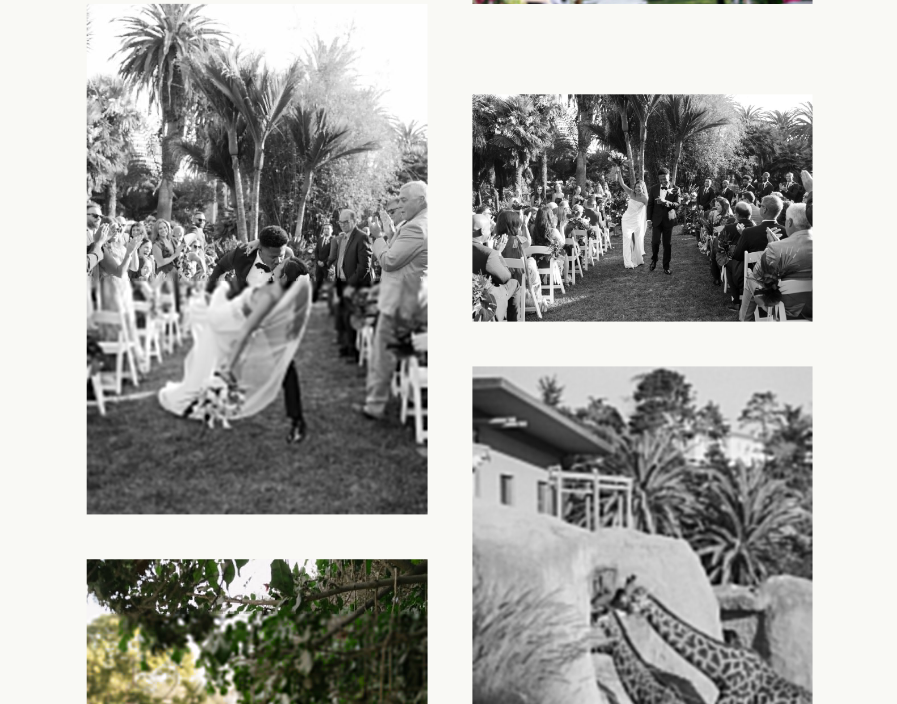 scroll, scrollTop: 18171, scrollLeft: 0, axis: vertical 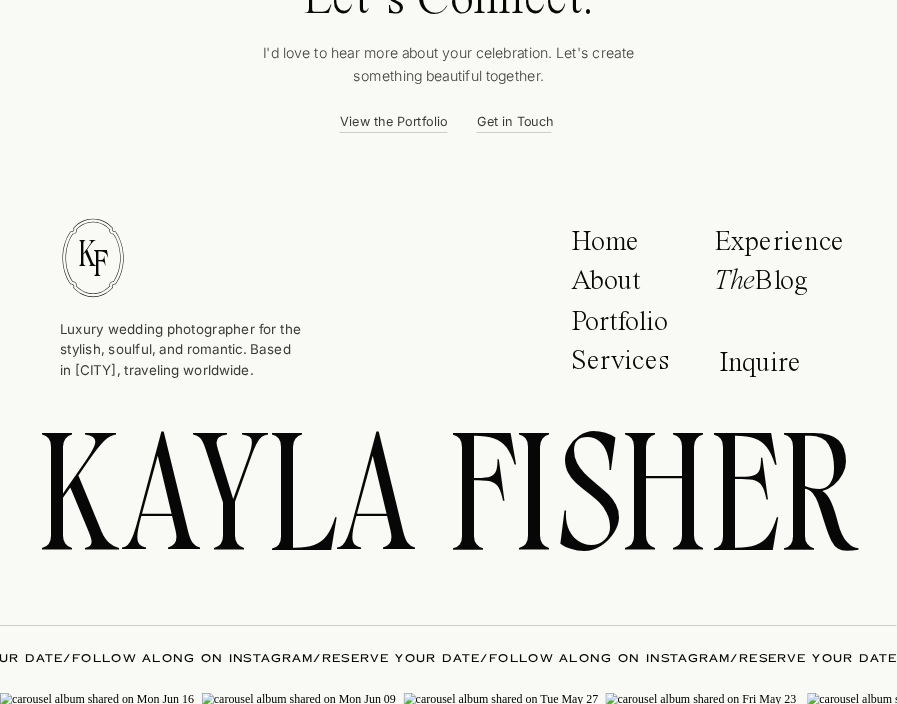 click on "View the Portfolio" at bounding box center [397, 120] 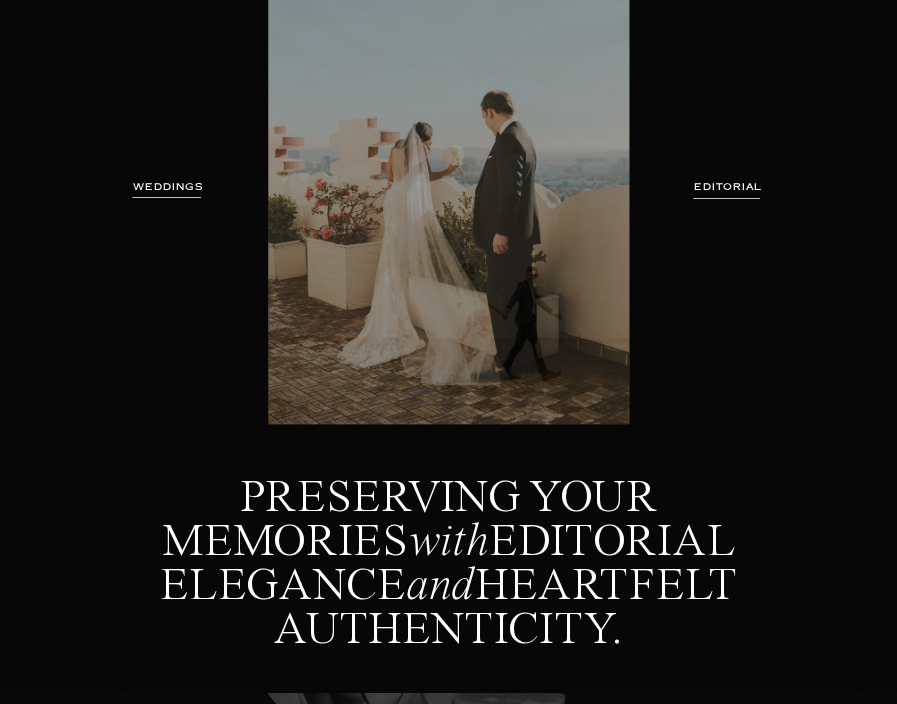 scroll, scrollTop: 72, scrollLeft: 0, axis: vertical 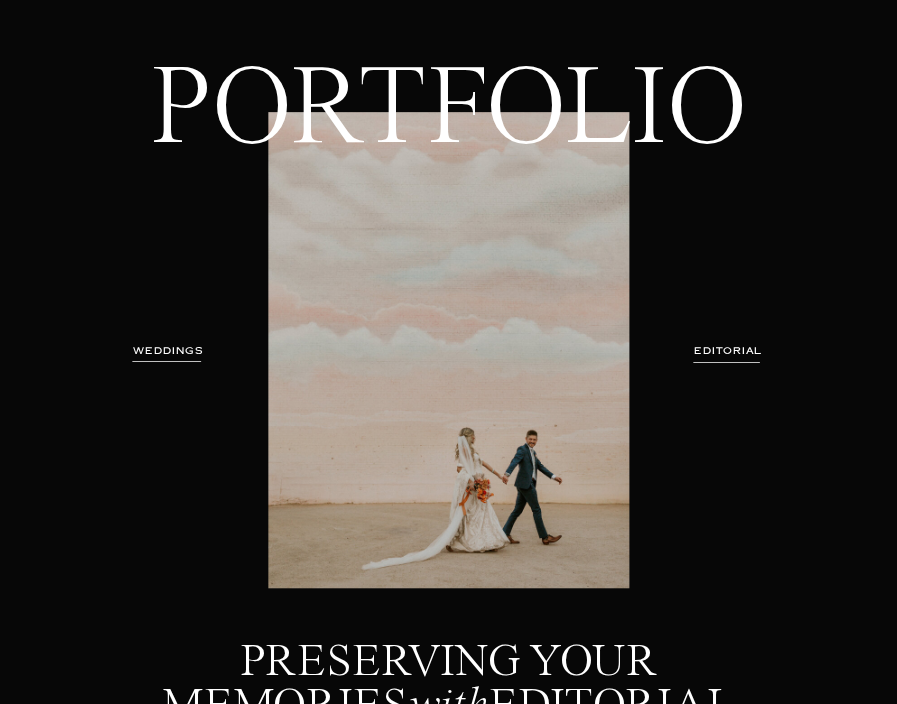 click on "Luxury wedding photographer for the stylish, soulful, and romantic. Based in [CITY], traveling worldwide. F K 01 Home 02 About 03 Portfolio 04 Services 05 EXPERIENCE 06 Contact 07 Blog Instagram / Pinterest Luxury wedding photographer for the stylish, soulful, and romantic. Based in [CITY], traveling worldwide. Fp HOME / ABOUT PORTFOLIO  / SERVICES / INQUIRE / BLOG Albums Education NEwsletter experience [FIRST] Home About Portfolio Services Experience Blog Inquire PORTFOLIO WEDDINGS EDITORIAL PRESERVING YOUR MEMORIES  with  EDITORIAL ELEGANCE  and  HEARTFELT AUTHENTICITY.  PRESERVING YOUR MEMORIES  with  EDITORIAL ELEGANCE  and  HEARTFELT AUTHENTICITY.  HIGHLIGHTS
An intimate collection of some recent work that makes my heart skip a beat. WEDDINGS [CITY], [STATE] [FIRST] & [FIRST] at the [CITY] Zoo [CITY], [STATE] Married in [CITY] [CITY], [STATE] Intimate Elopement at Sunset Tower Hotel [CITY], [STATE] [FIRST] & [FIRST] in the Desert [CITY], [STATE] ”  — [FIRST] & [FIRST] The" at bounding box center [448, 3643] 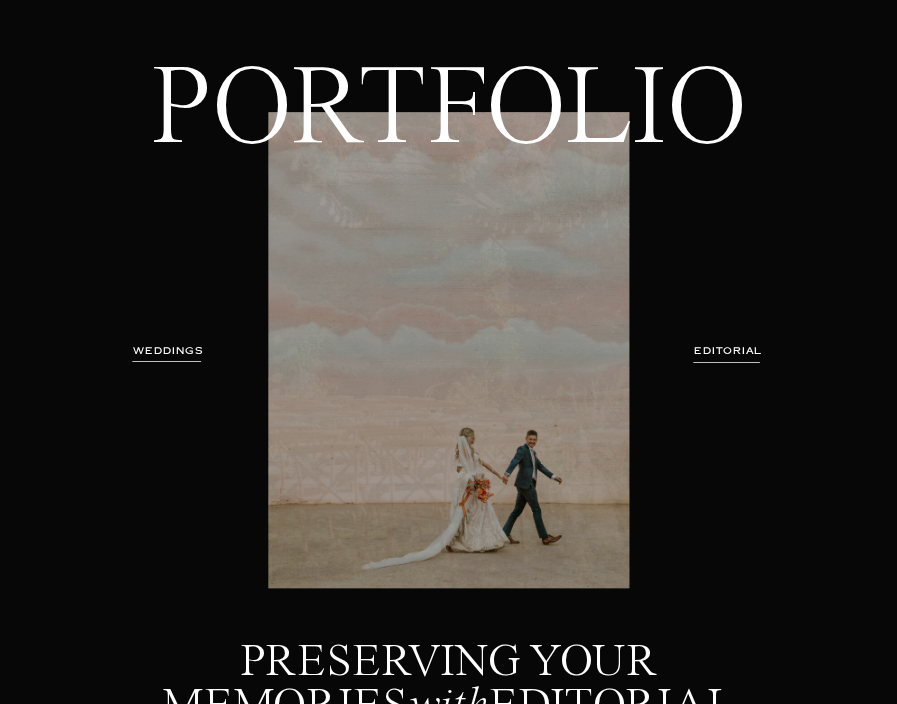 click on "WEDDINGS" at bounding box center [168, 350] 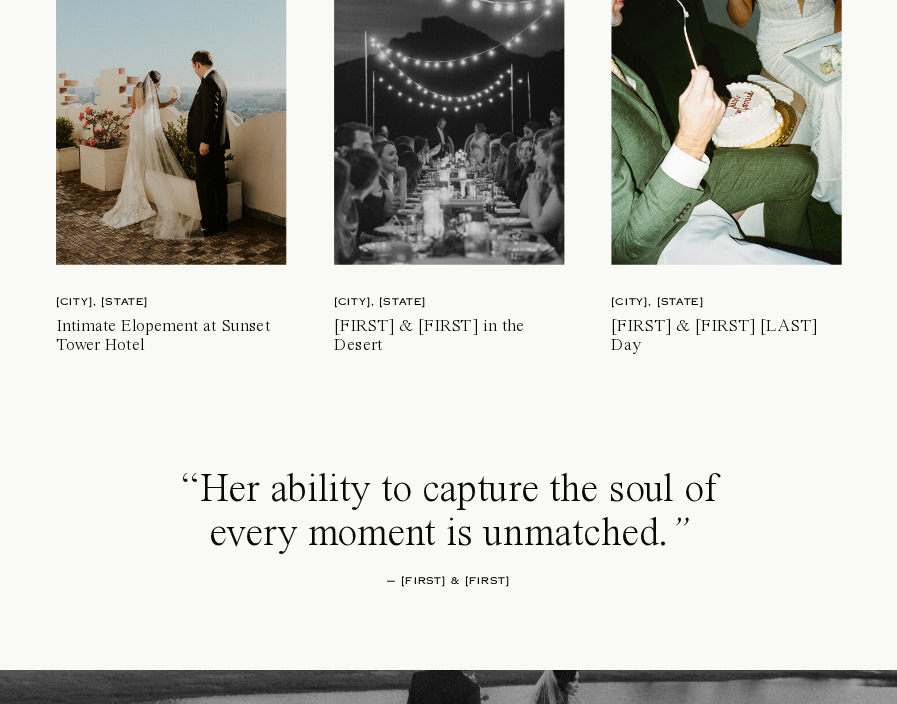 scroll, scrollTop: 2024, scrollLeft: 0, axis: vertical 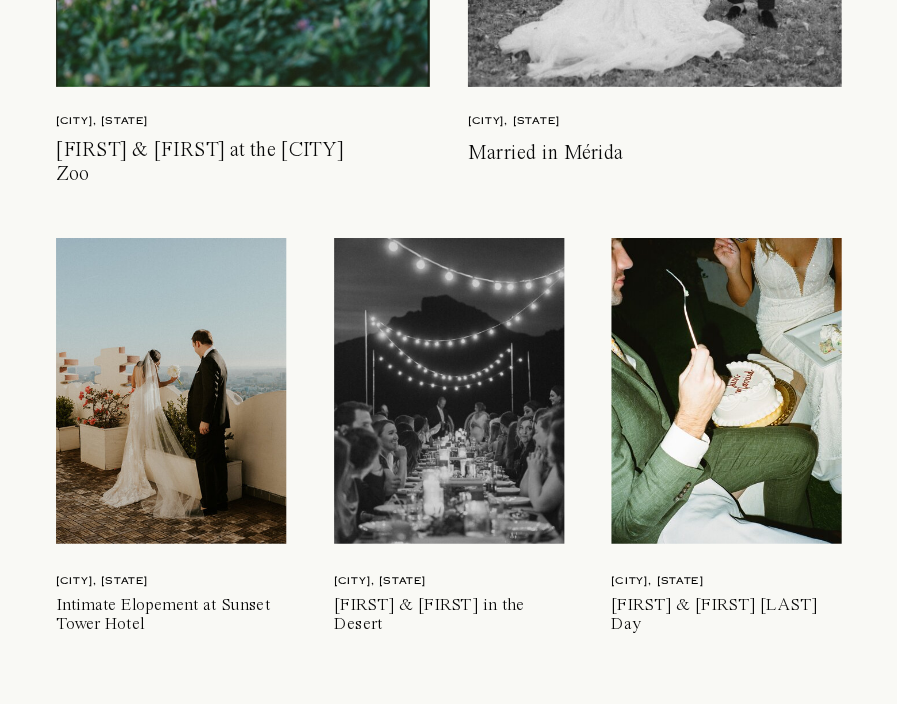 click at bounding box center (726, 391) 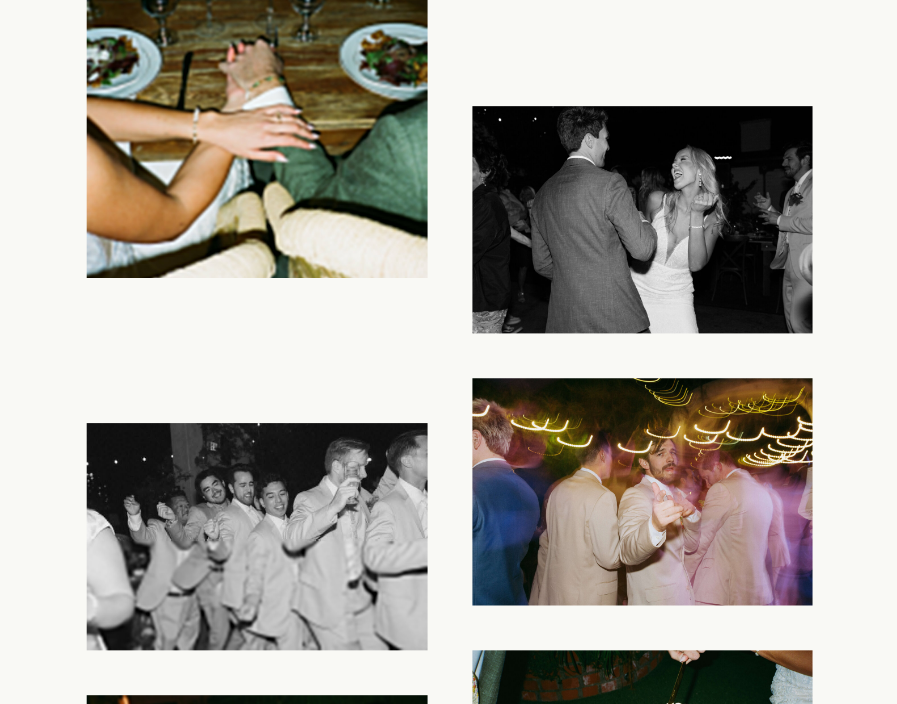 scroll, scrollTop: 28373, scrollLeft: 0, axis: vertical 